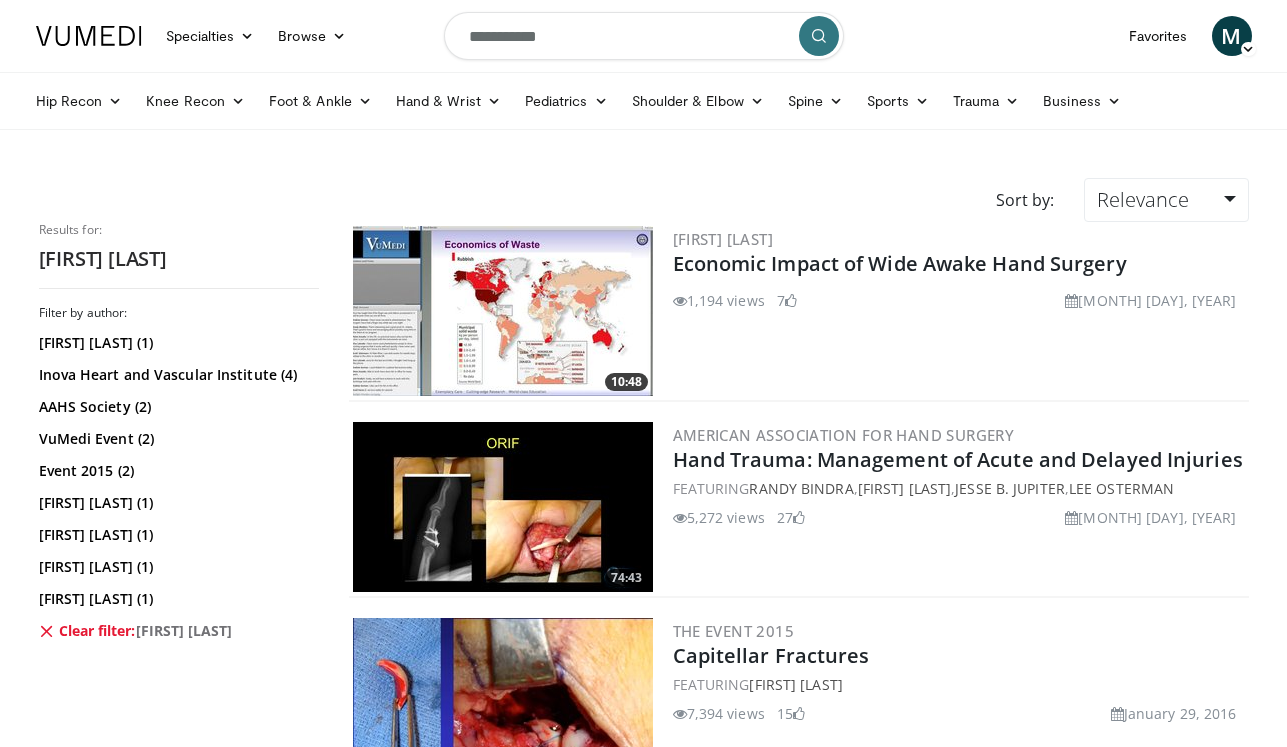 scroll, scrollTop: 0, scrollLeft: 0, axis: both 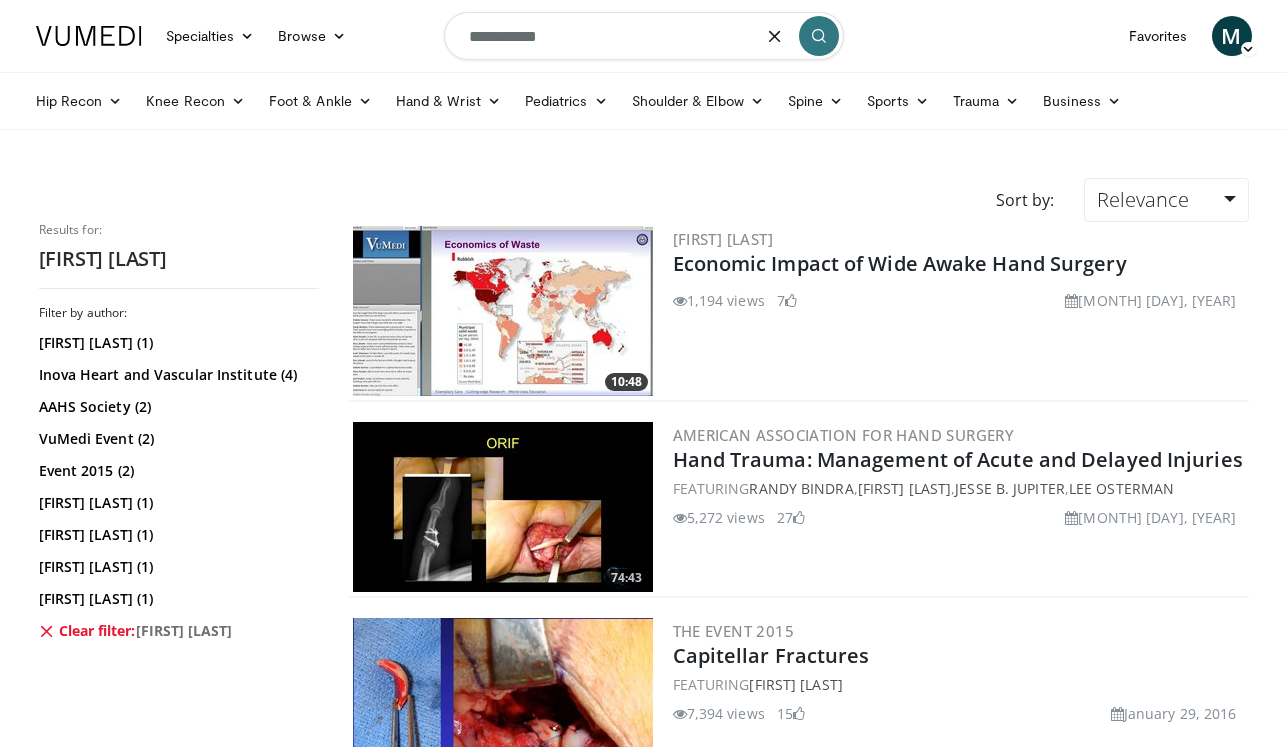click on "**********" at bounding box center [644, 36] 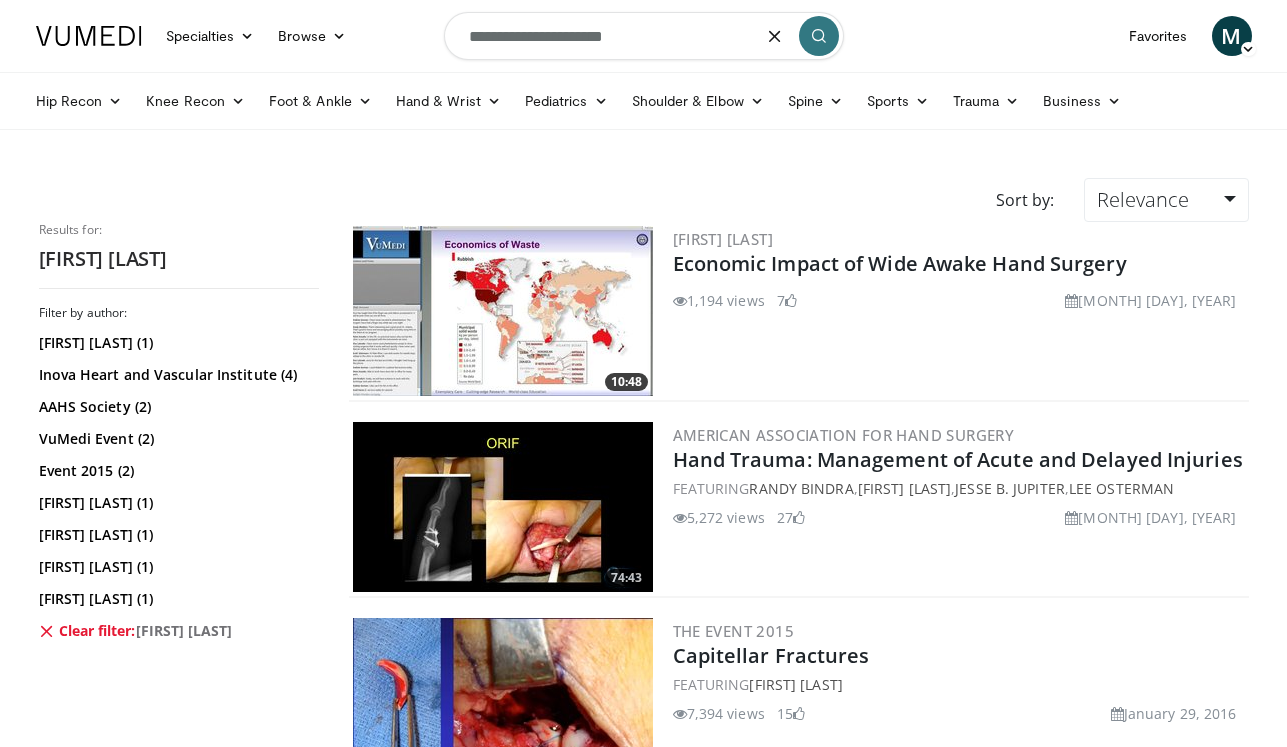type on "**********" 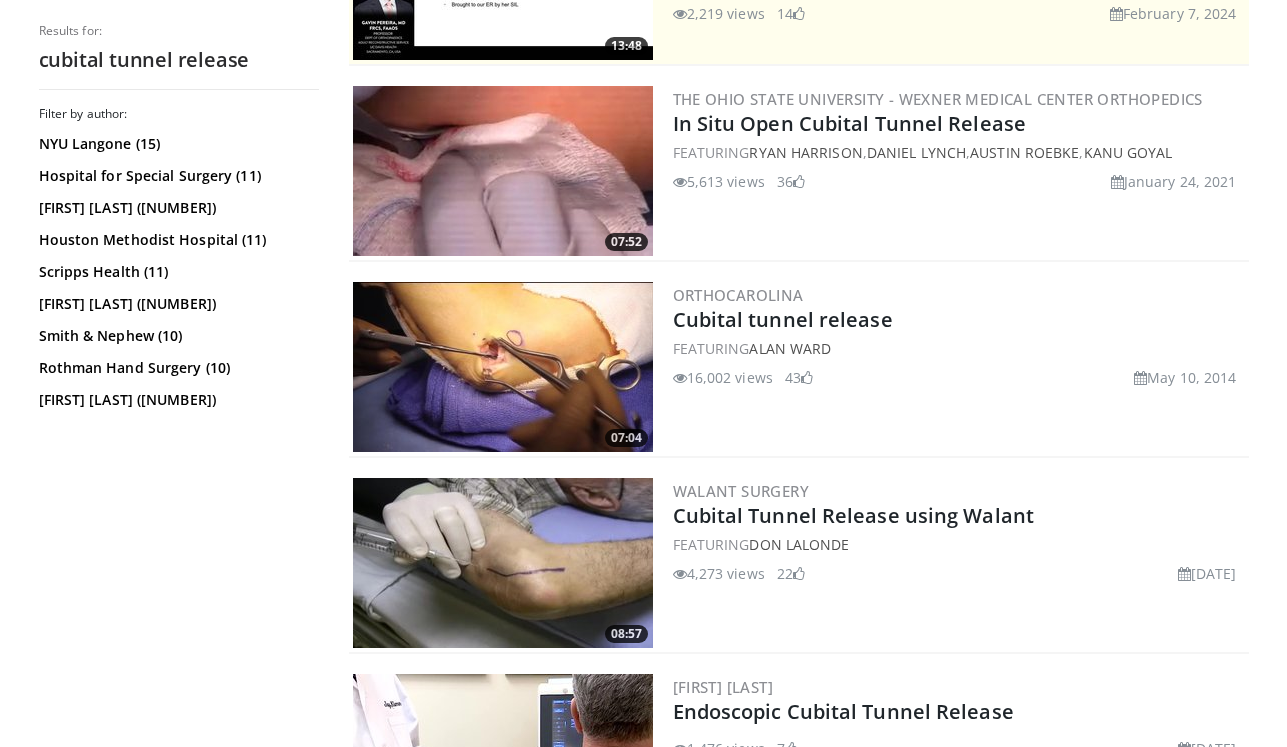 scroll, scrollTop: 431, scrollLeft: 0, axis: vertical 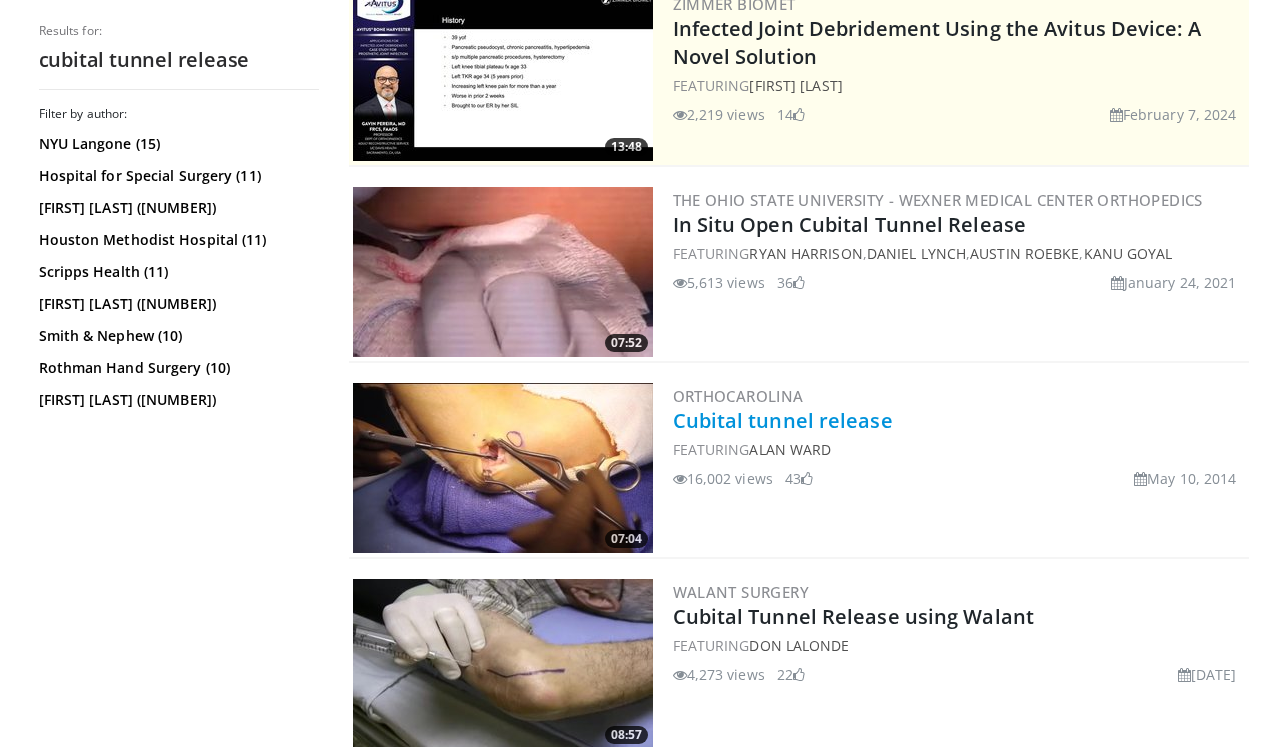 click on "Cubital tunnel release" at bounding box center (783, 420) 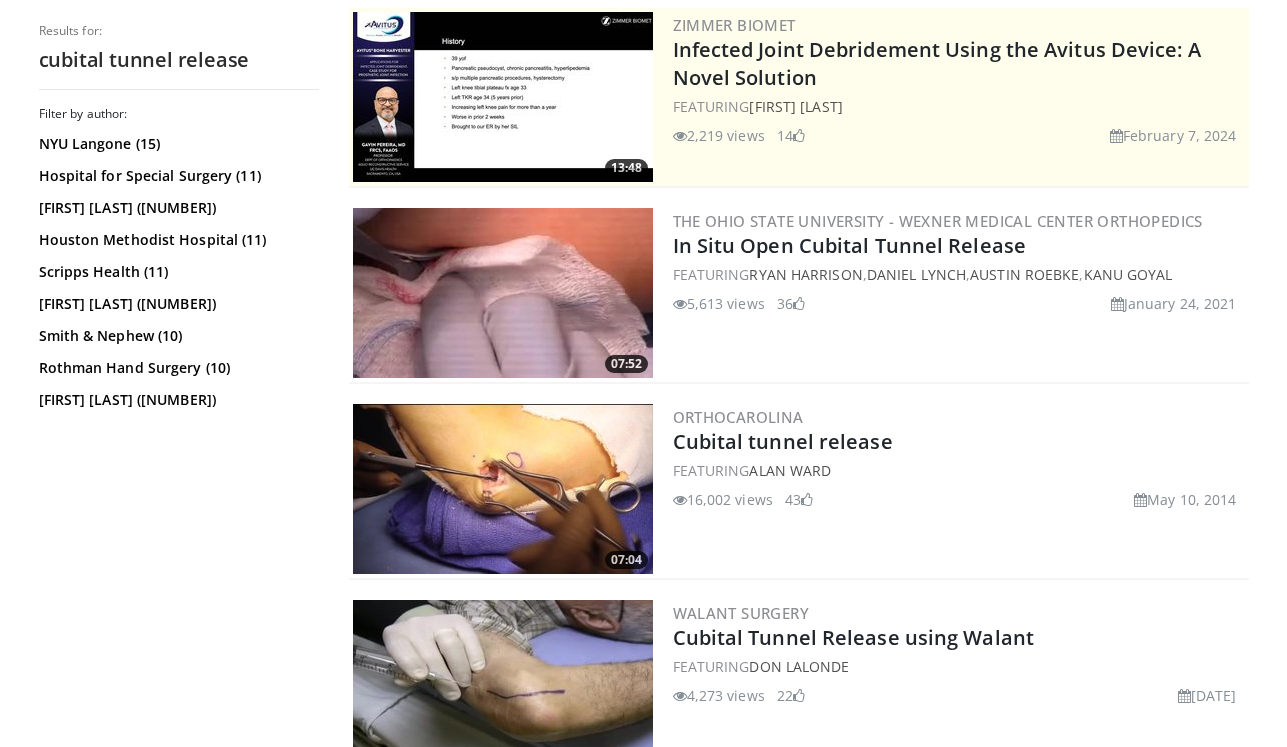 scroll, scrollTop: 385, scrollLeft: 0, axis: vertical 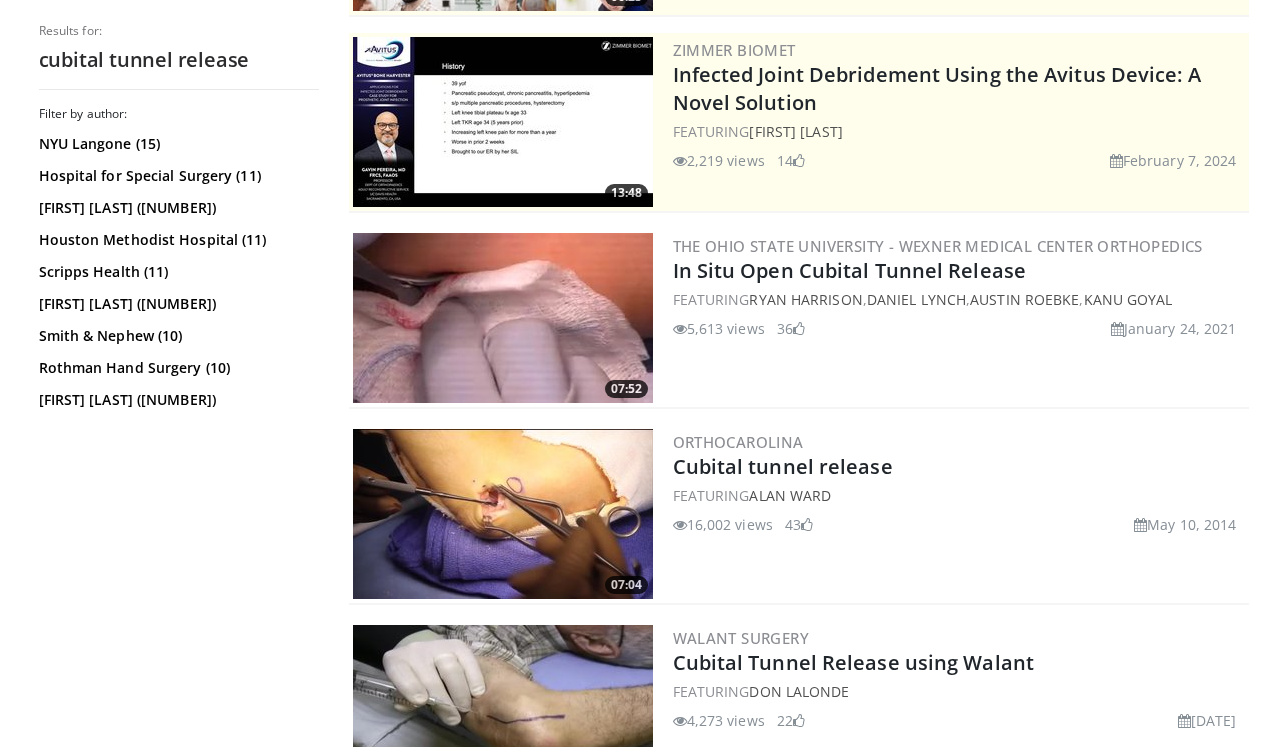 click on "In Situ Open Cubital Tunnel Release" at bounding box center (850, 270) 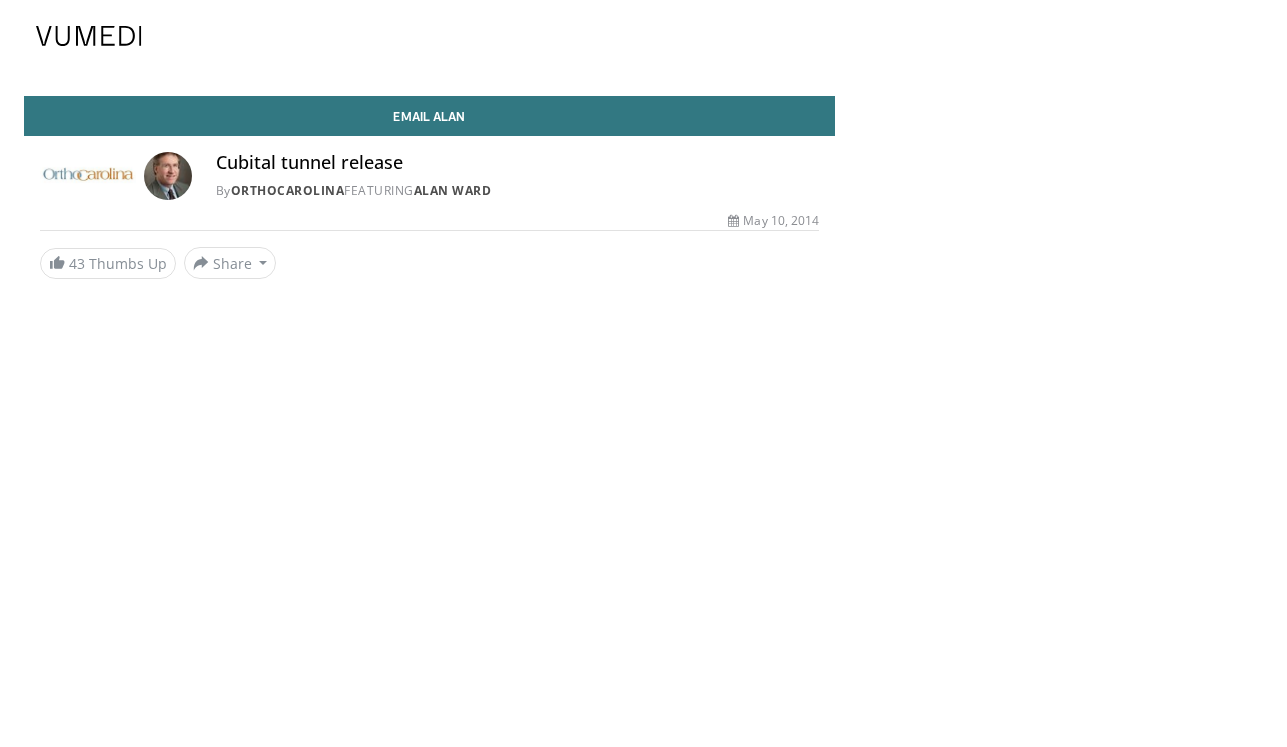 scroll, scrollTop: 0, scrollLeft: 0, axis: both 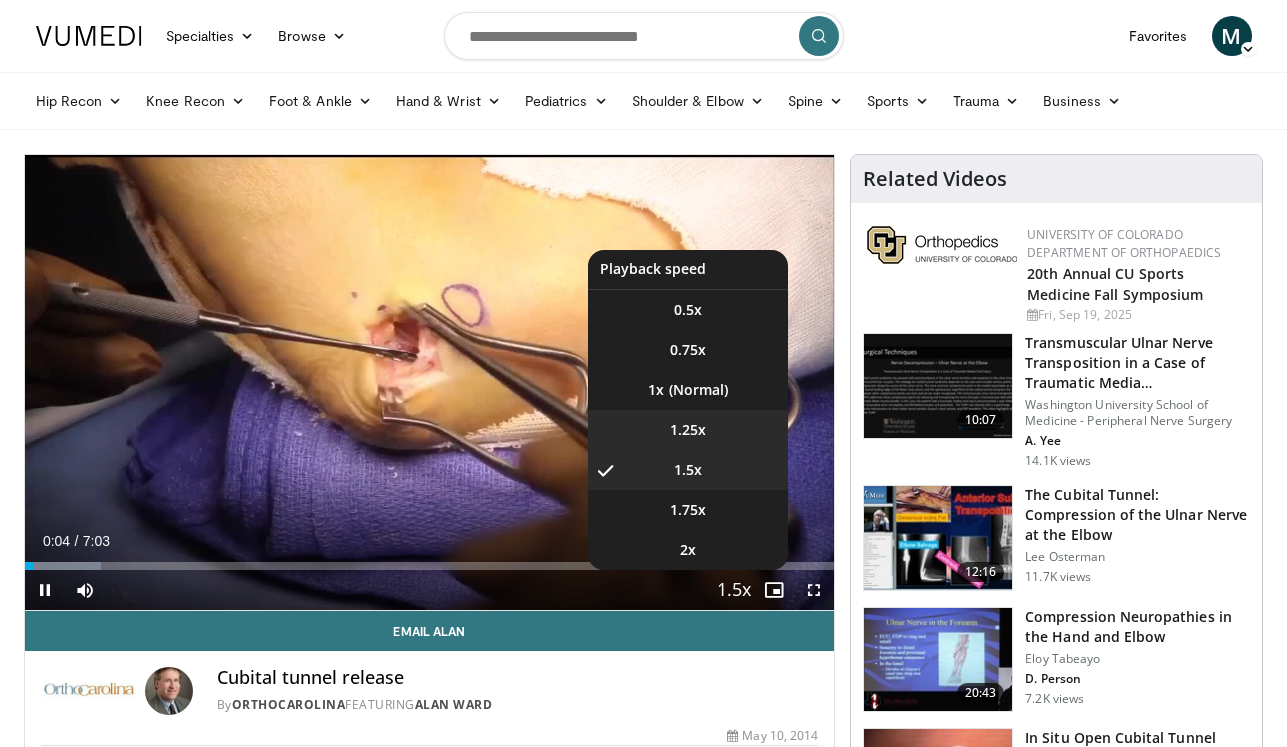 click on "1.25x" at bounding box center (688, 430) 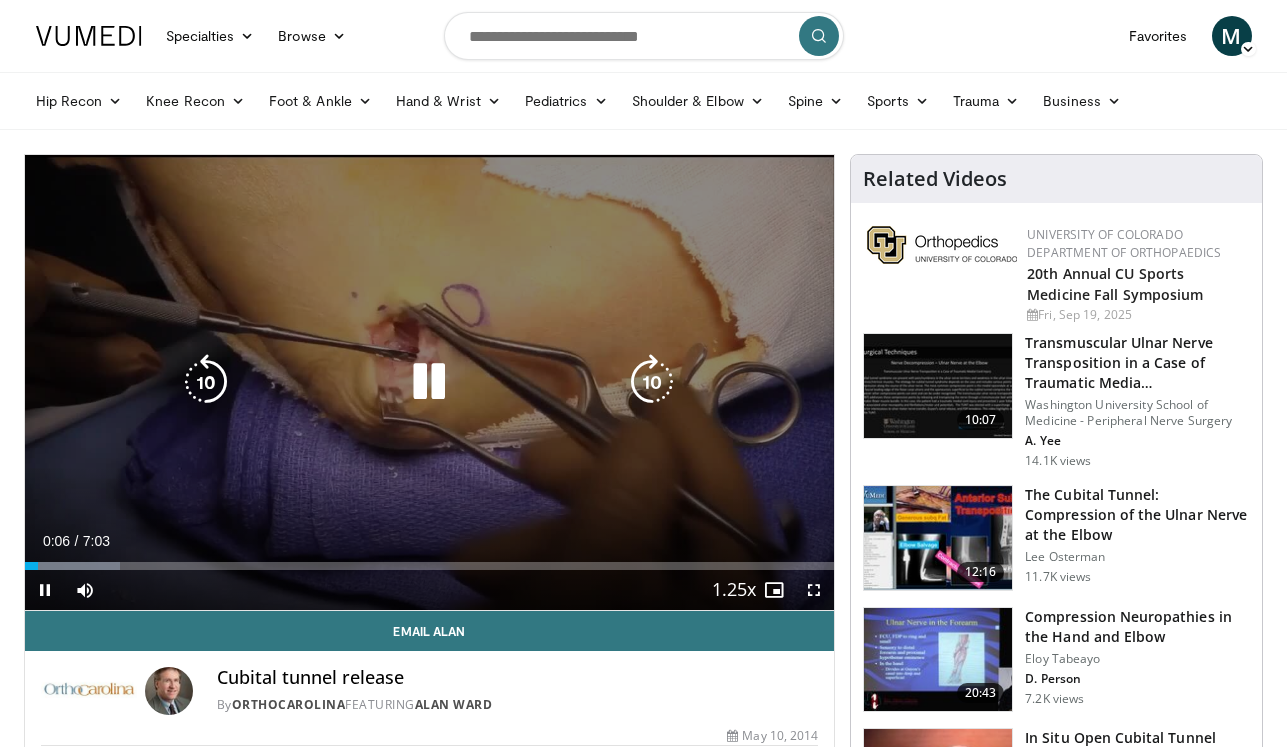click at bounding box center (652, 382) 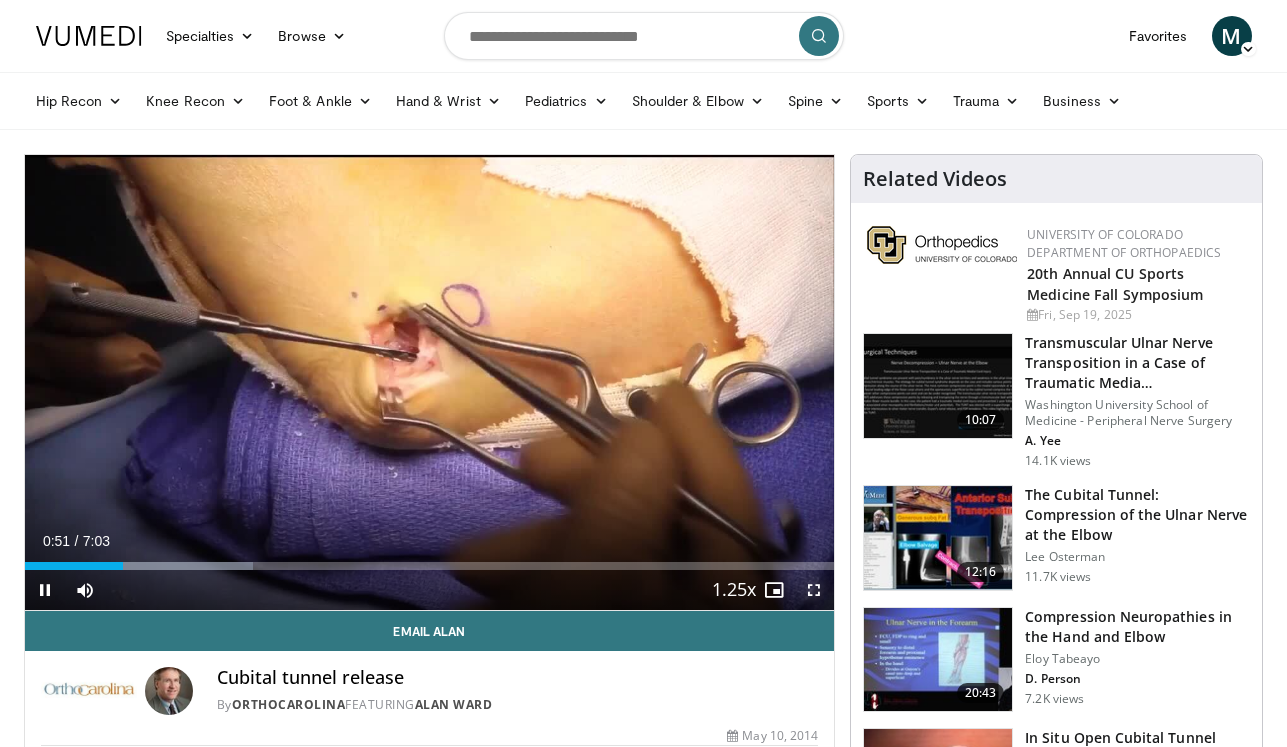 click at bounding box center [814, 590] 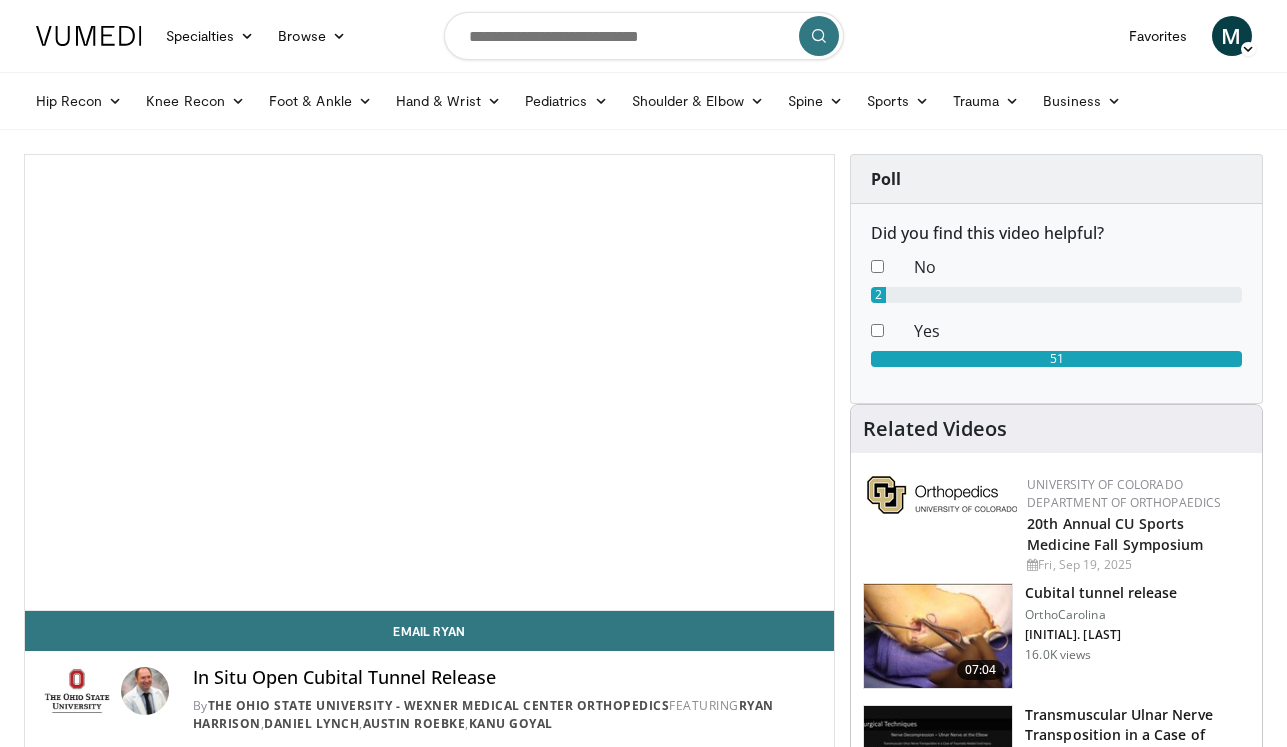 scroll, scrollTop: 0, scrollLeft: 0, axis: both 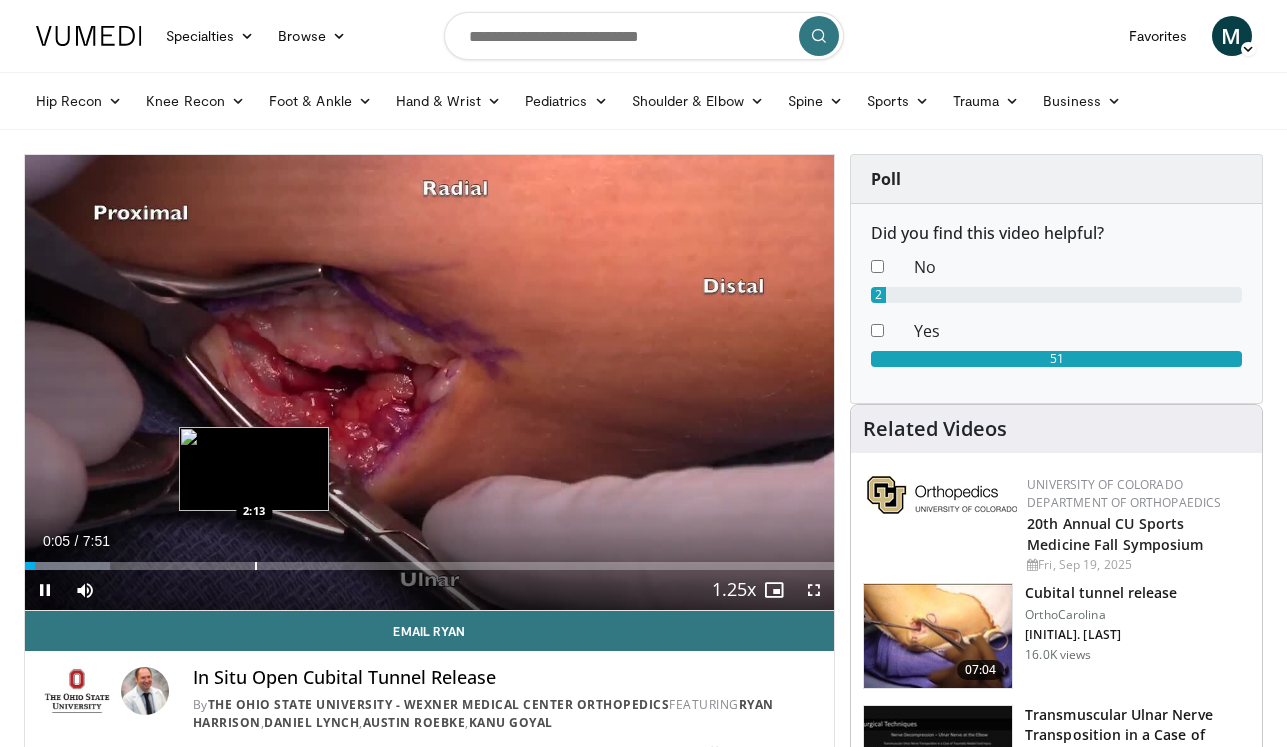 click at bounding box center [256, 566] 